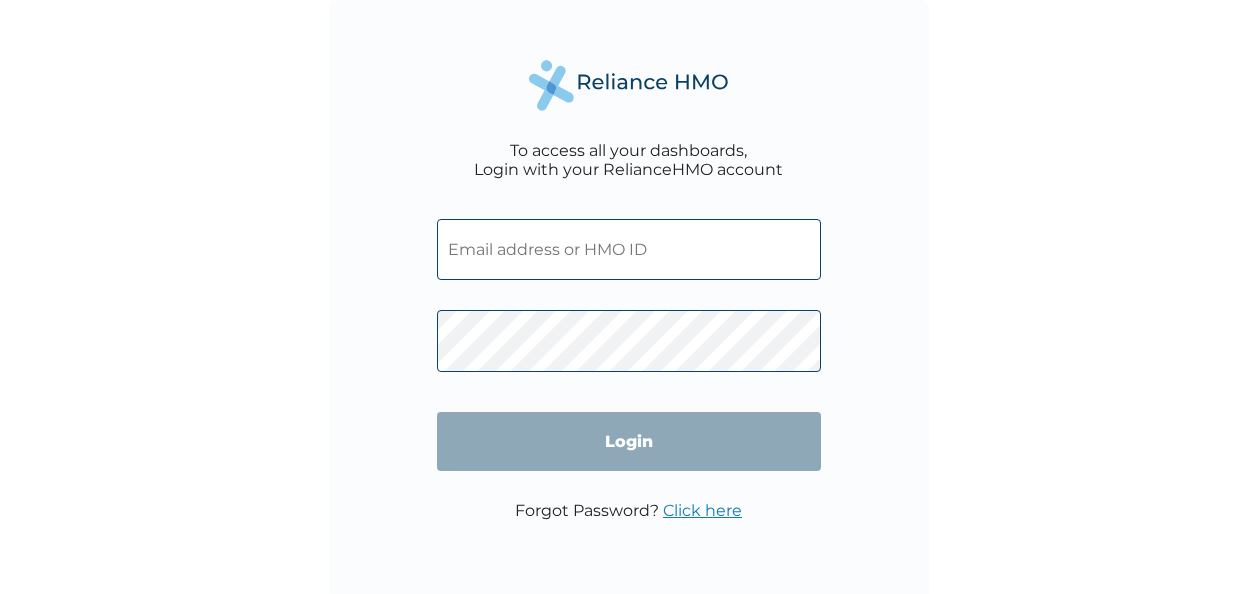 scroll, scrollTop: 0, scrollLeft: 0, axis: both 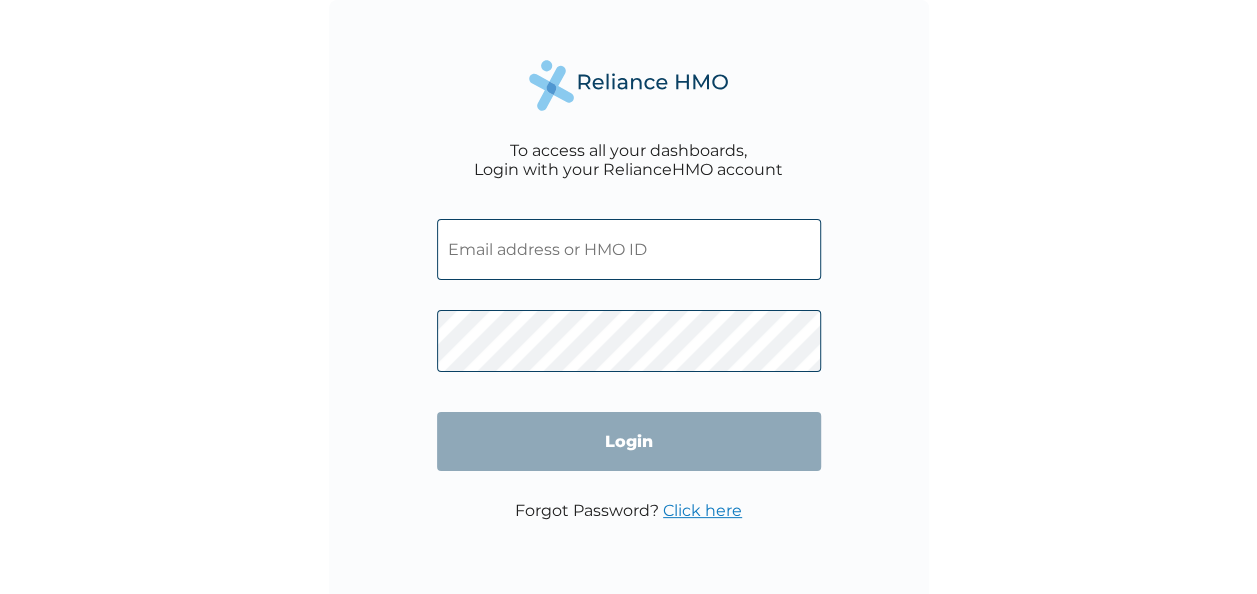 click at bounding box center [629, 249] 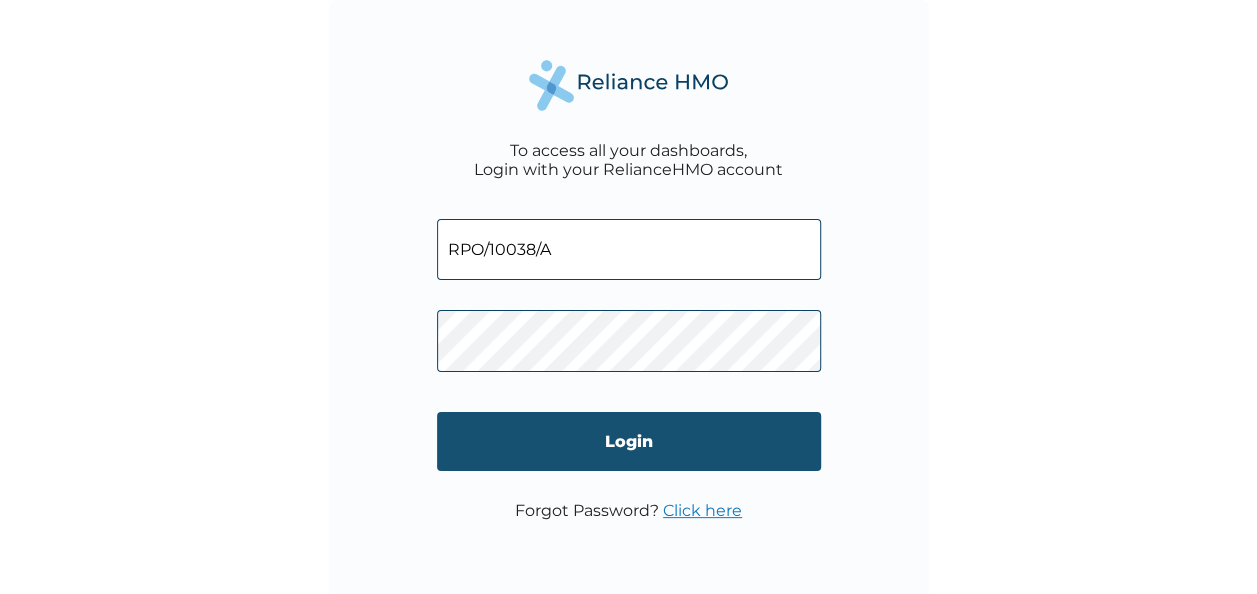 click on "Login" at bounding box center (629, 441) 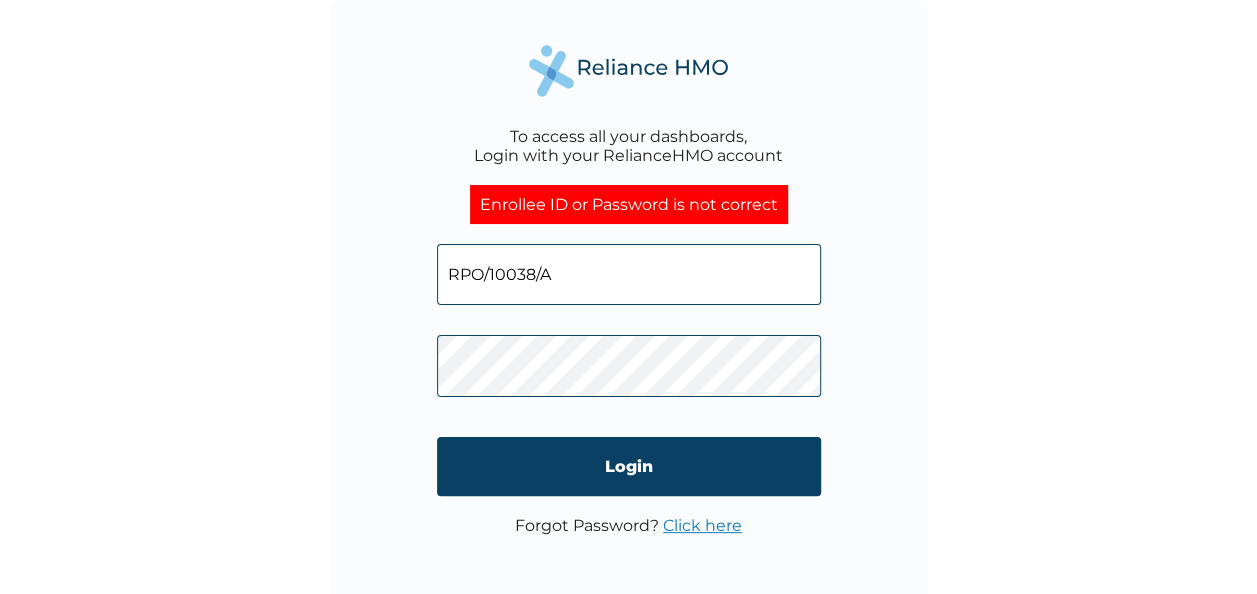 click on "Click here" at bounding box center (702, 525) 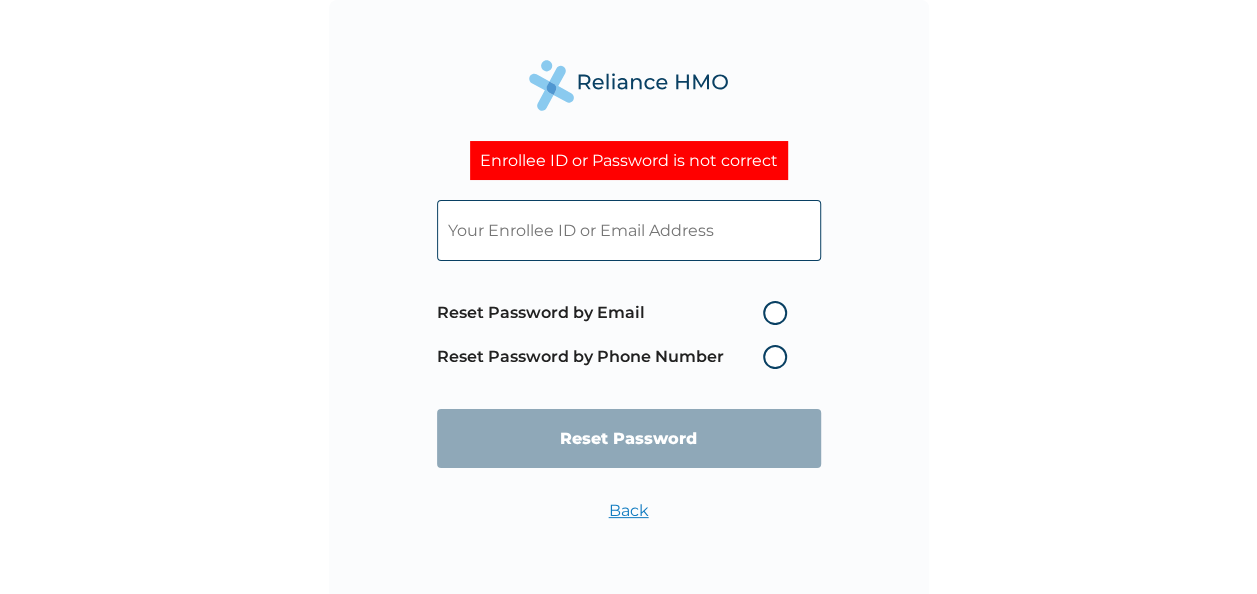 click on "Reset Password by Phone Number" at bounding box center [617, 357] 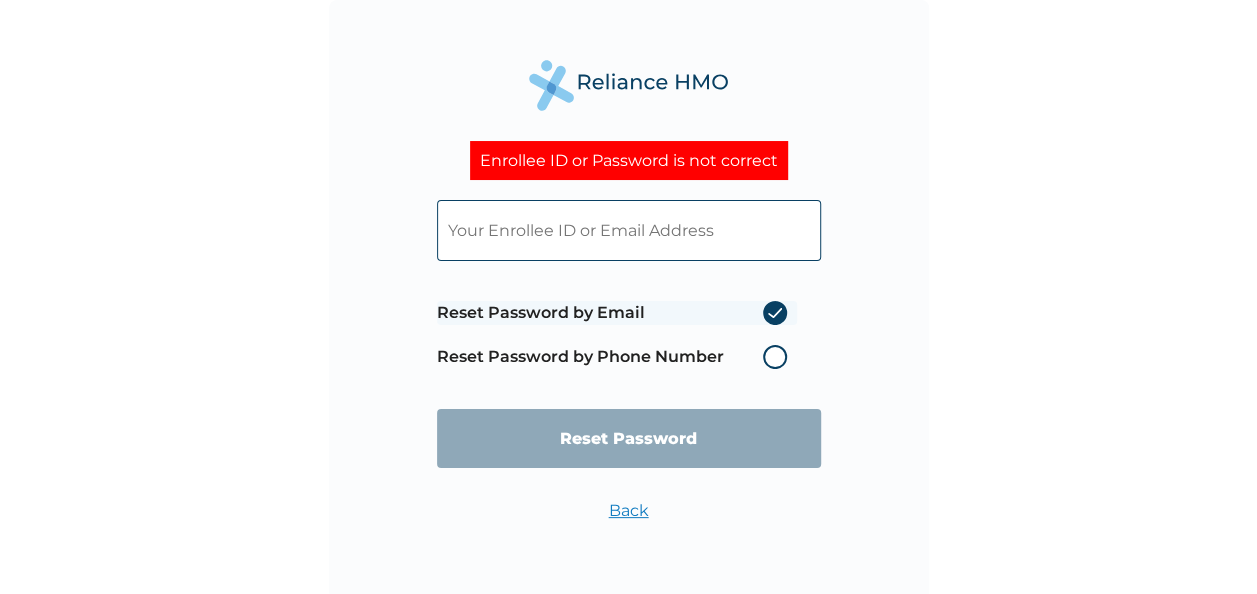 radio on "true" 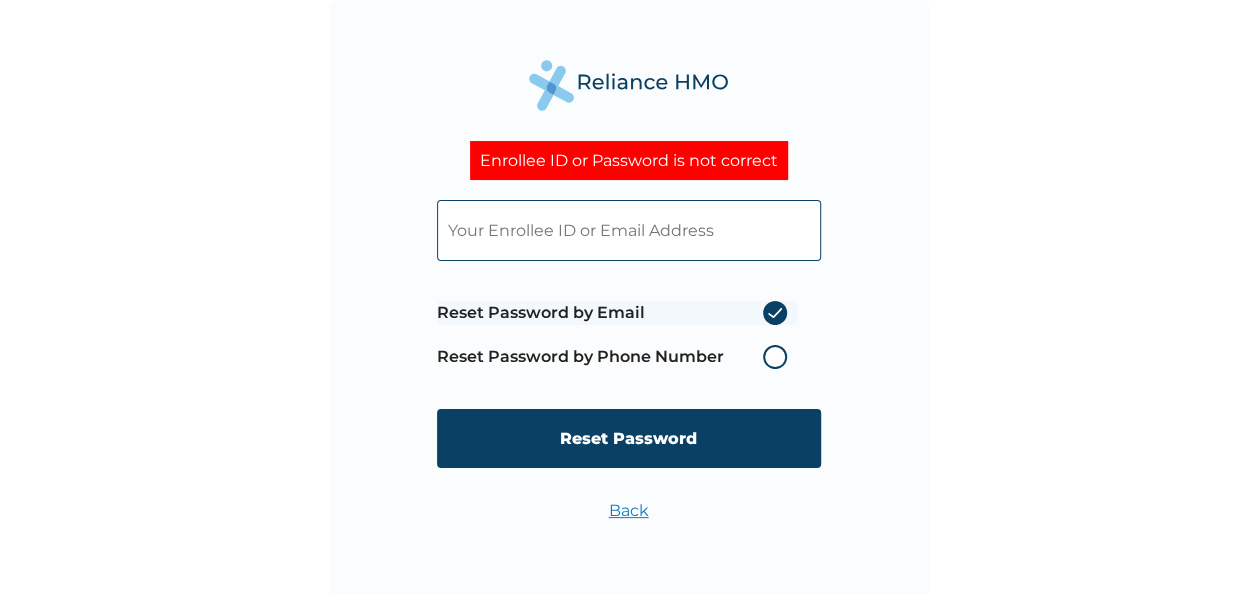 click at bounding box center [629, 230] 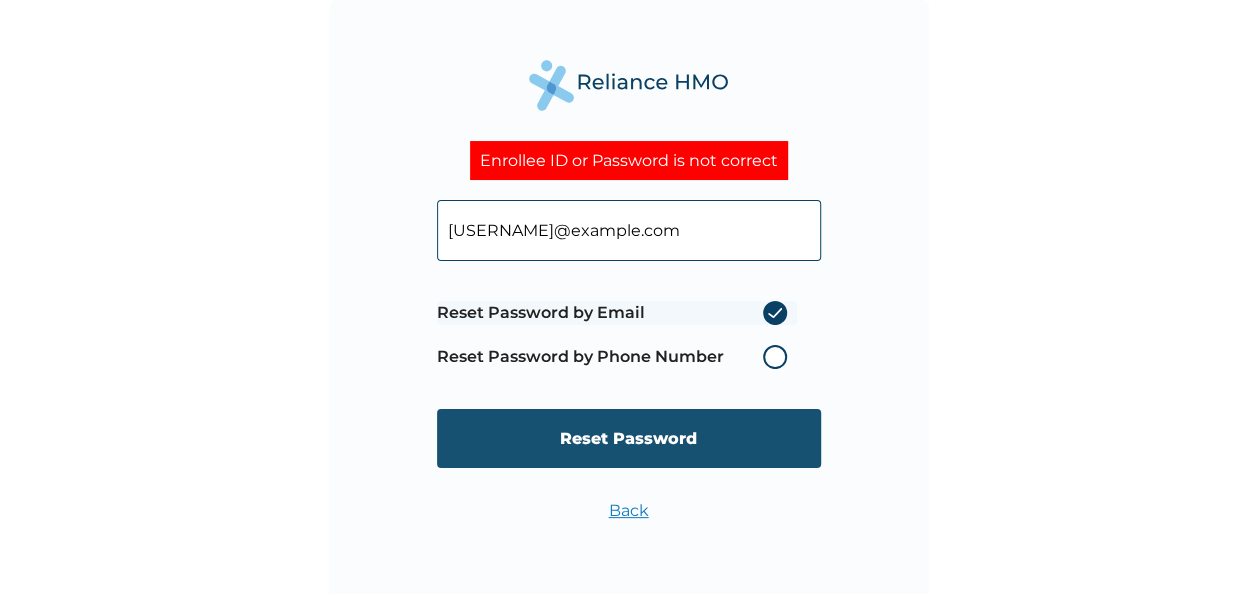 click on "Reset Password" at bounding box center [629, 438] 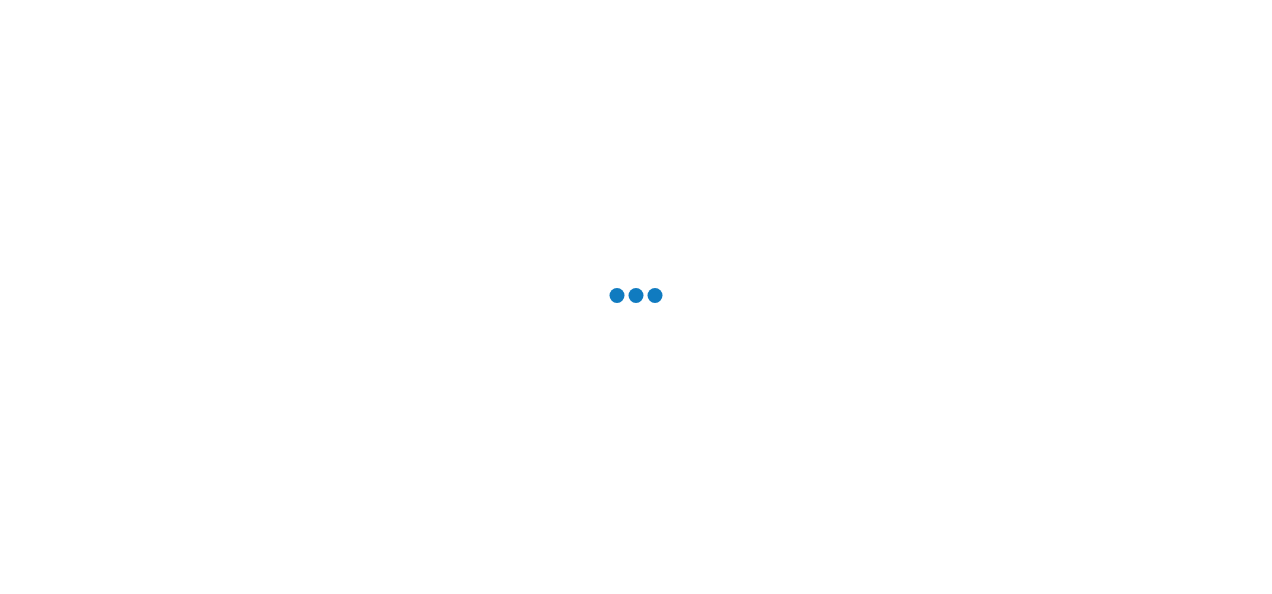scroll, scrollTop: 0, scrollLeft: 0, axis: both 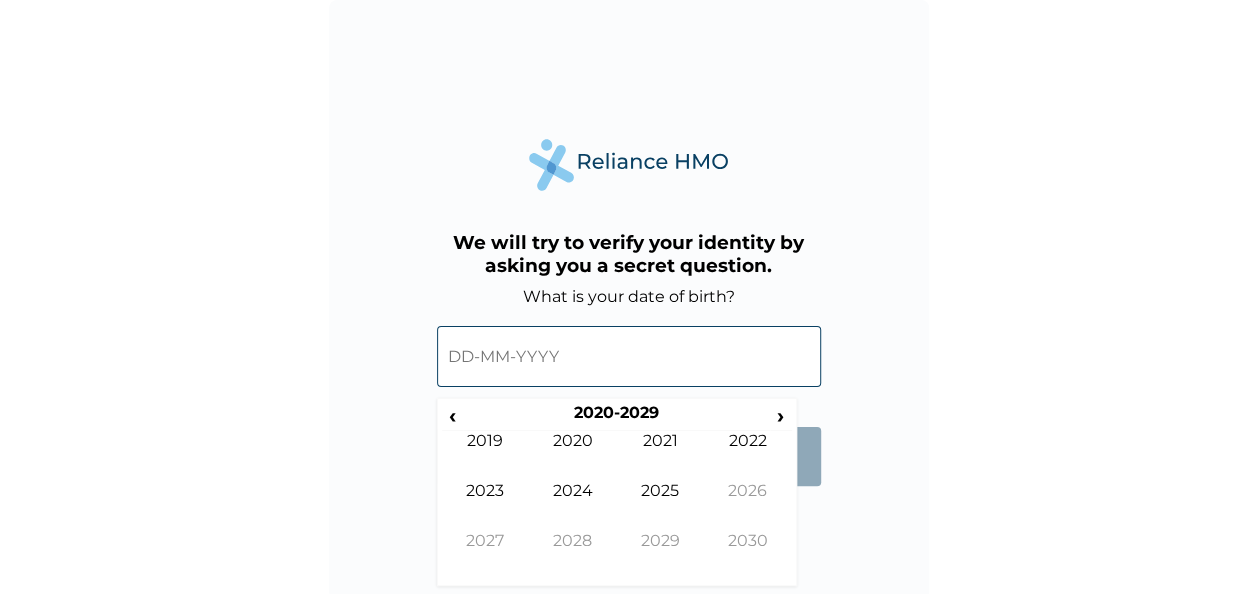 click at bounding box center [629, 356] 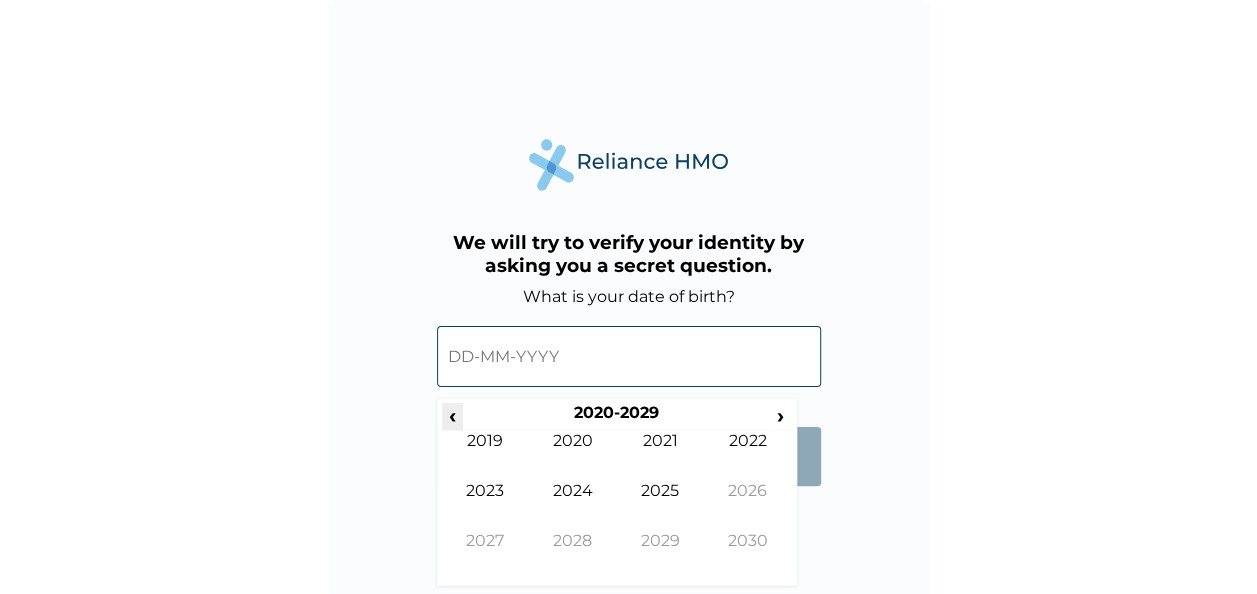 click on "‹" at bounding box center (452, 415) 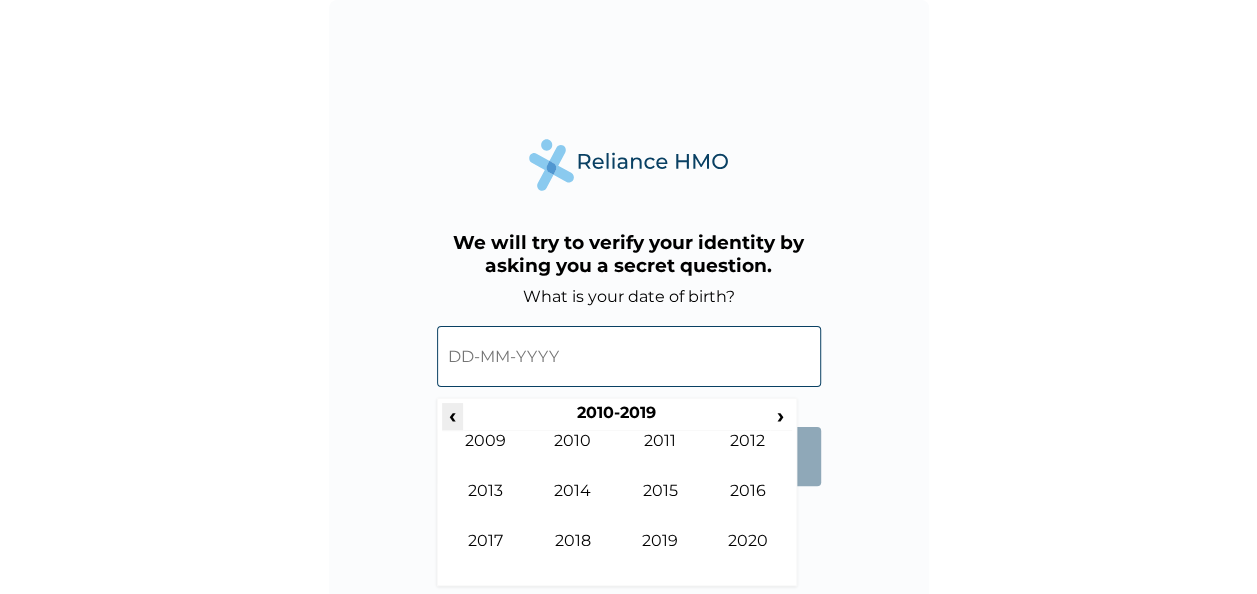 click on "‹" at bounding box center (452, 415) 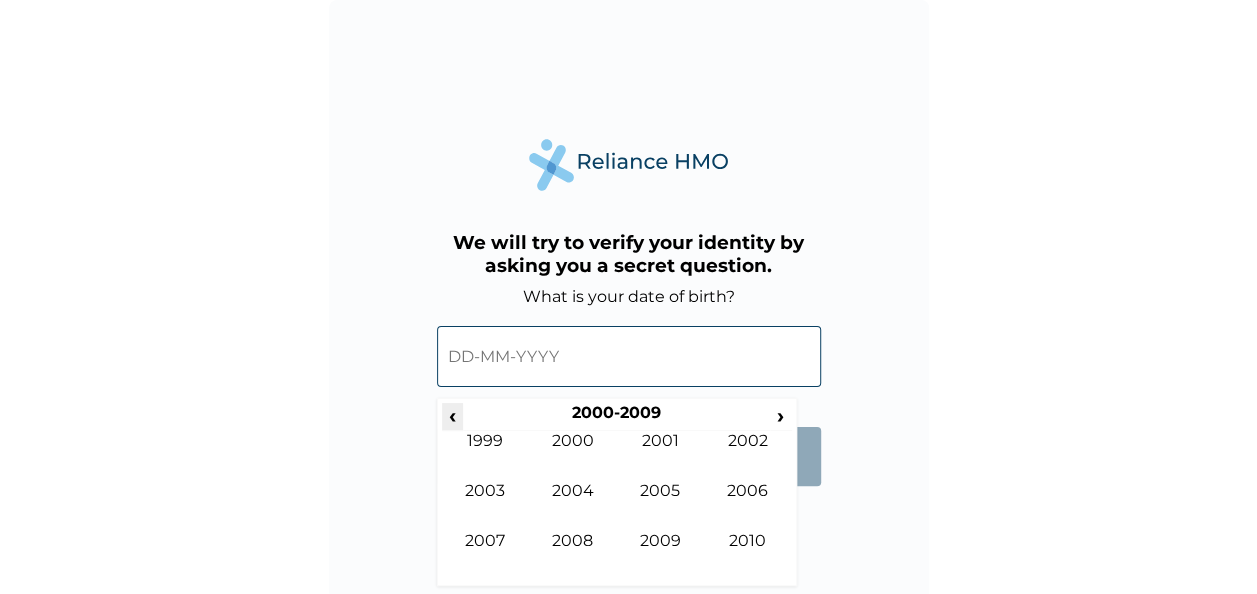 click on "‹" at bounding box center (452, 415) 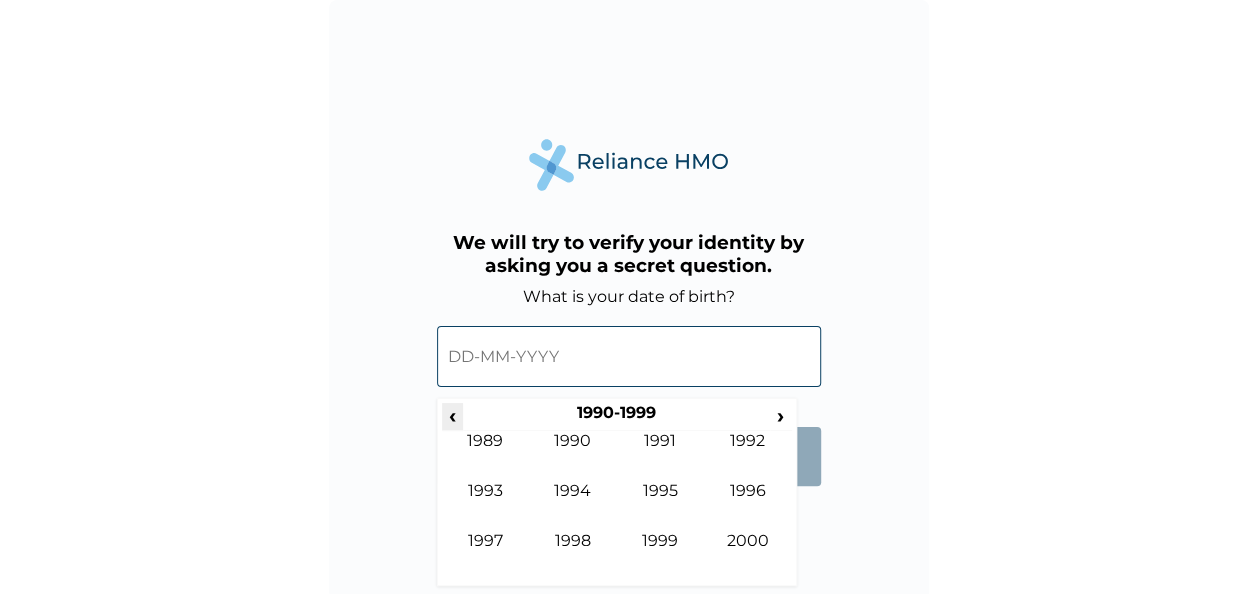 click on "‹" at bounding box center [452, 415] 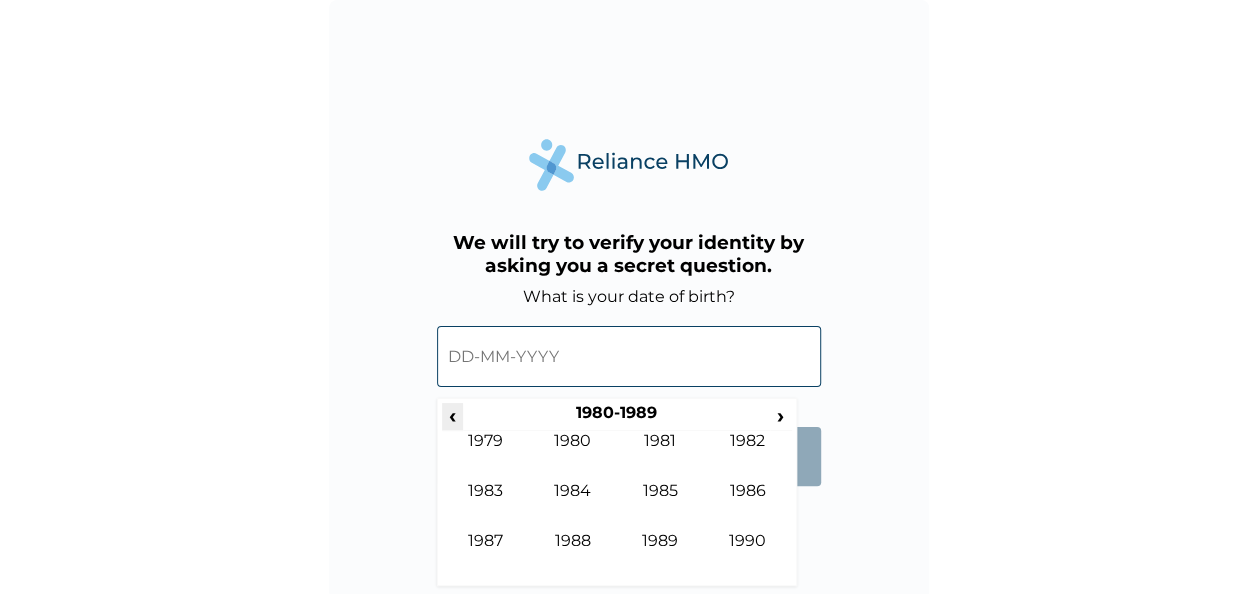 click on "‹" at bounding box center (452, 415) 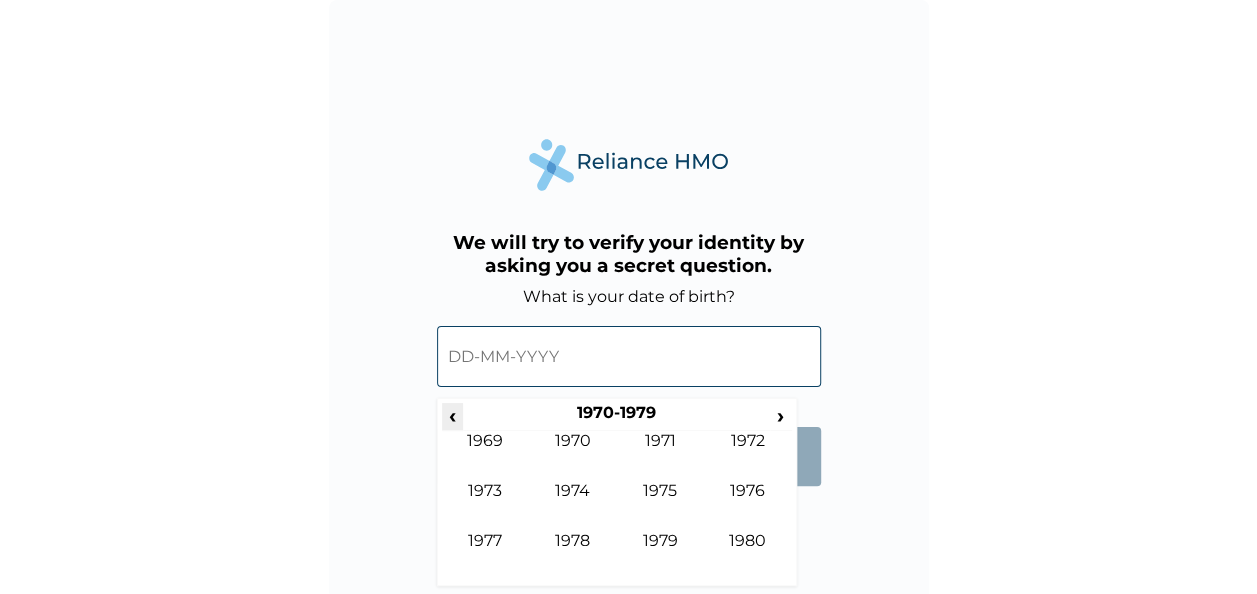 click on "‹" at bounding box center (452, 415) 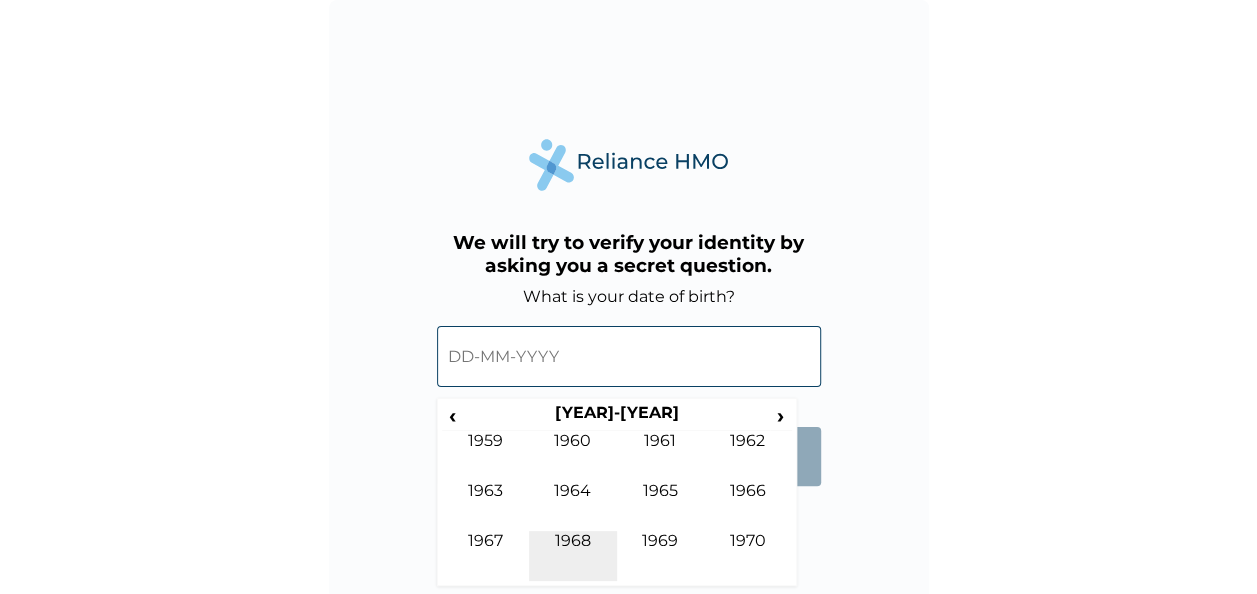 click on "1968" at bounding box center [573, 556] 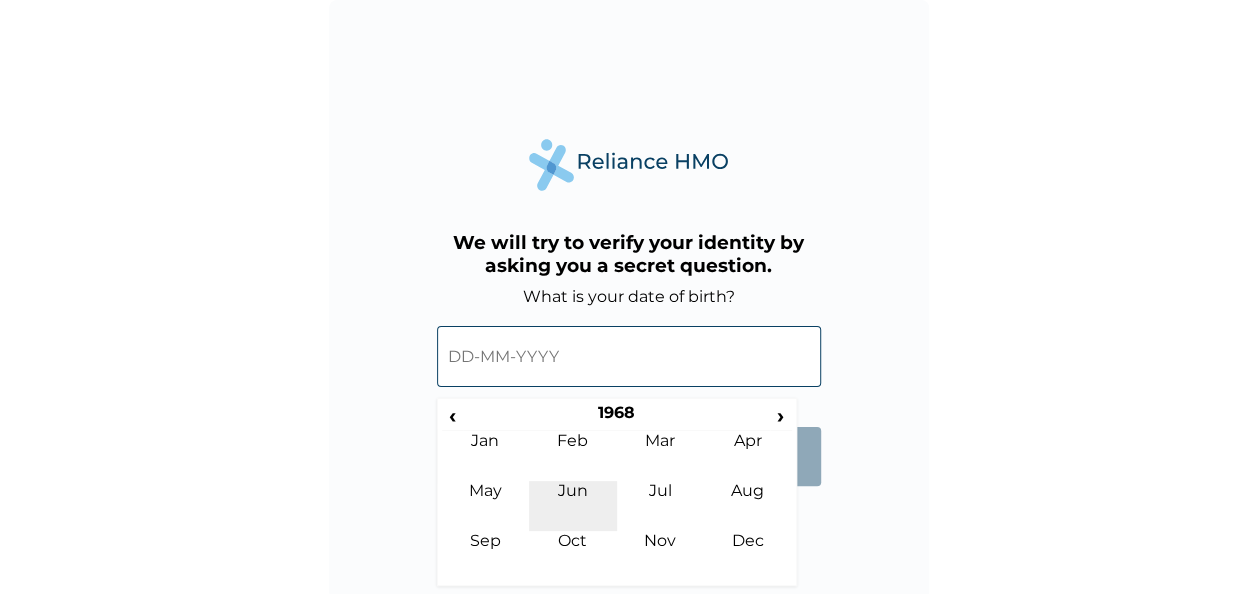 click on "Jun" at bounding box center [573, 506] 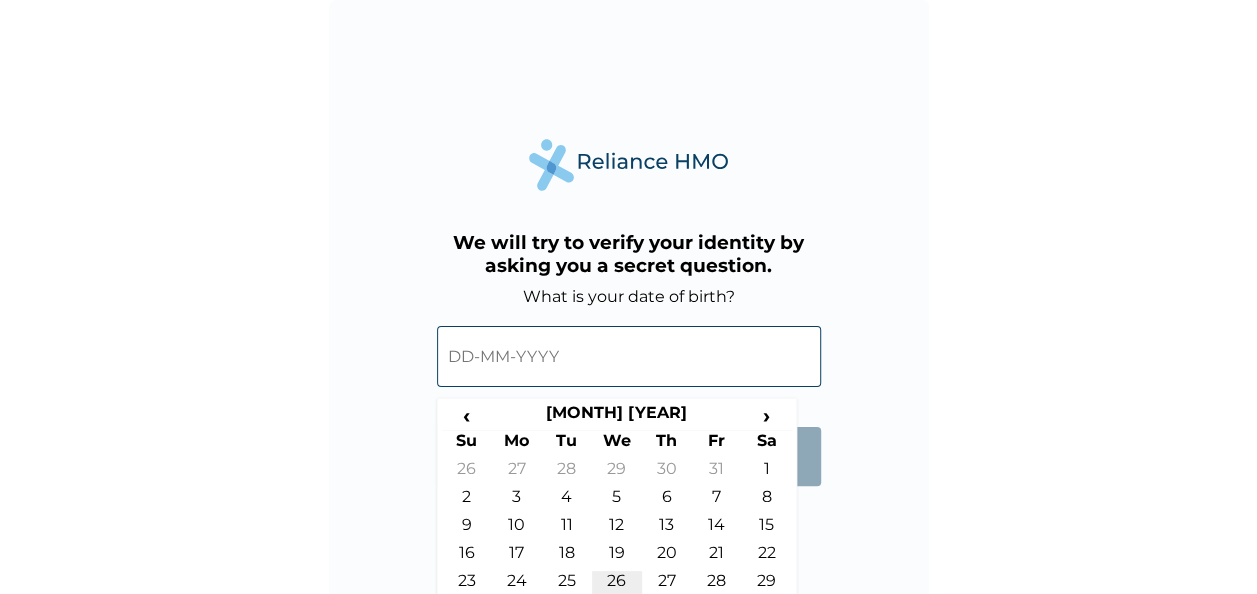 click on "26" at bounding box center (617, 585) 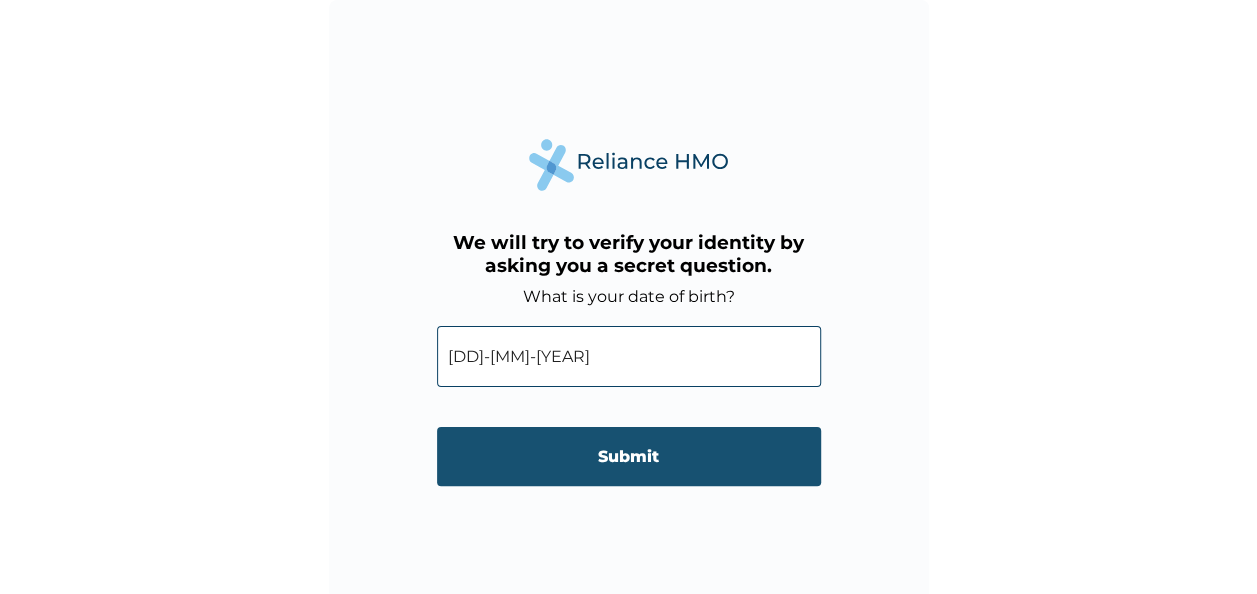 click on "Submit" at bounding box center (629, 456) 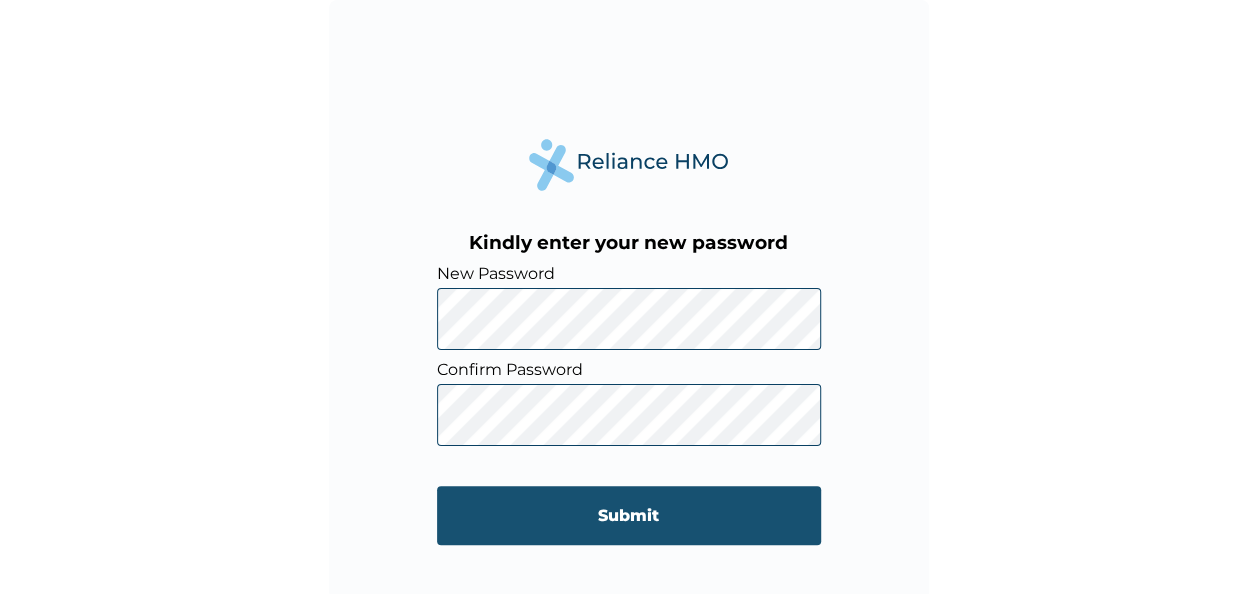 click on "Submit" at bounding box center (629, 515) 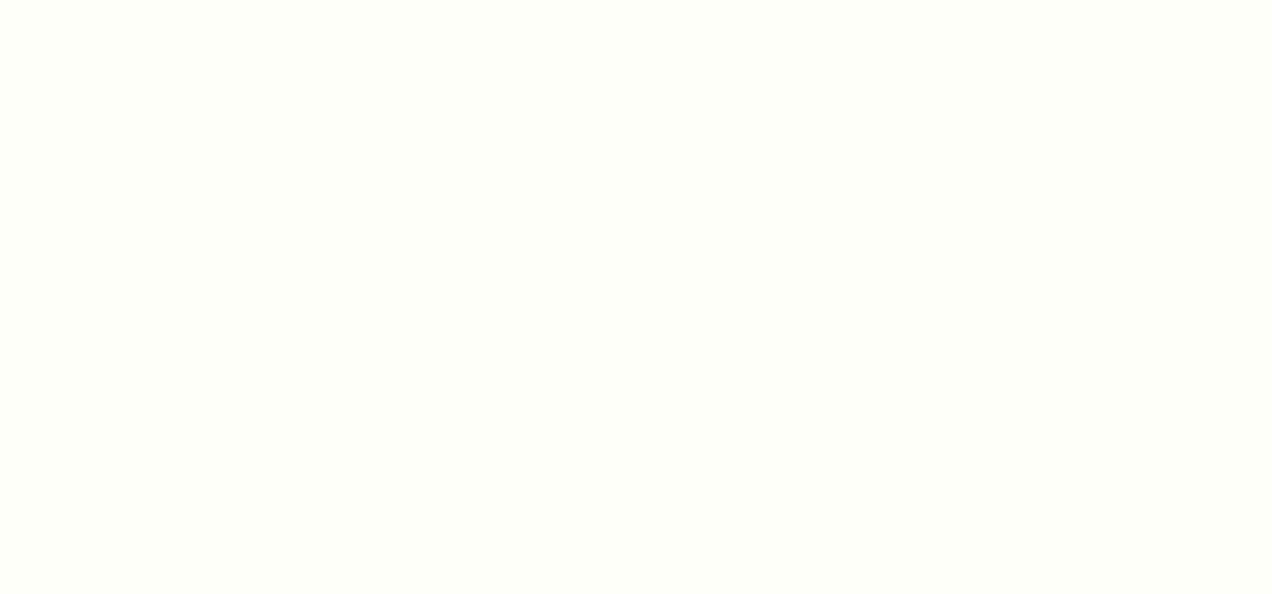 scroll, scrollTop: 0, scrollLeft: 0, axis: both 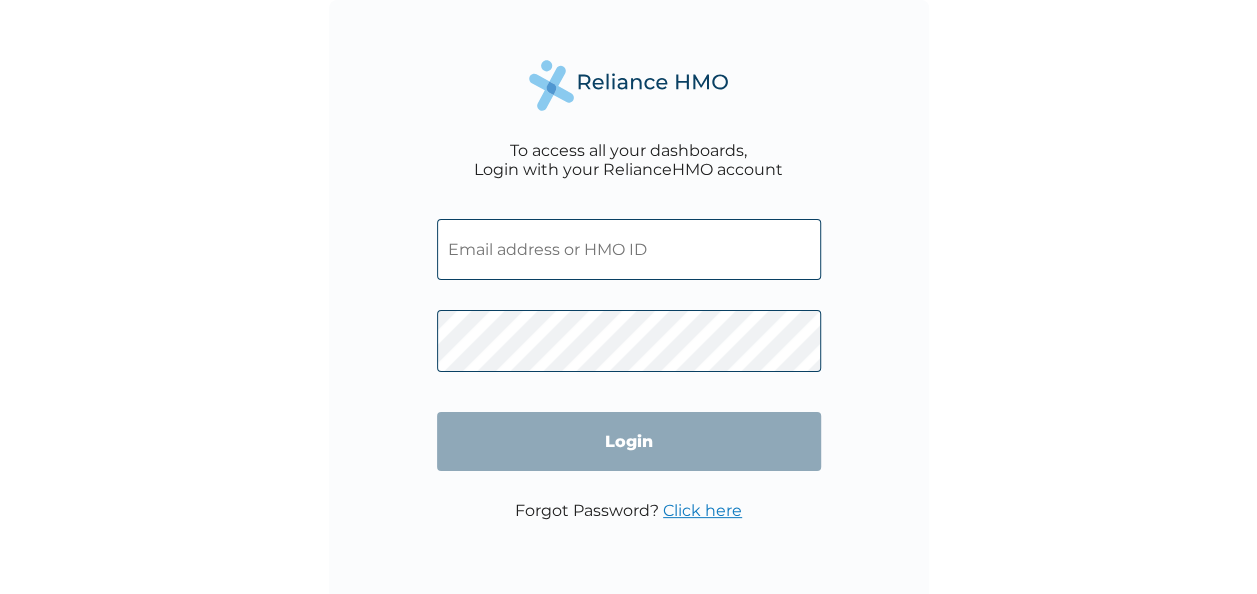 click at bounding box center (629, 249) 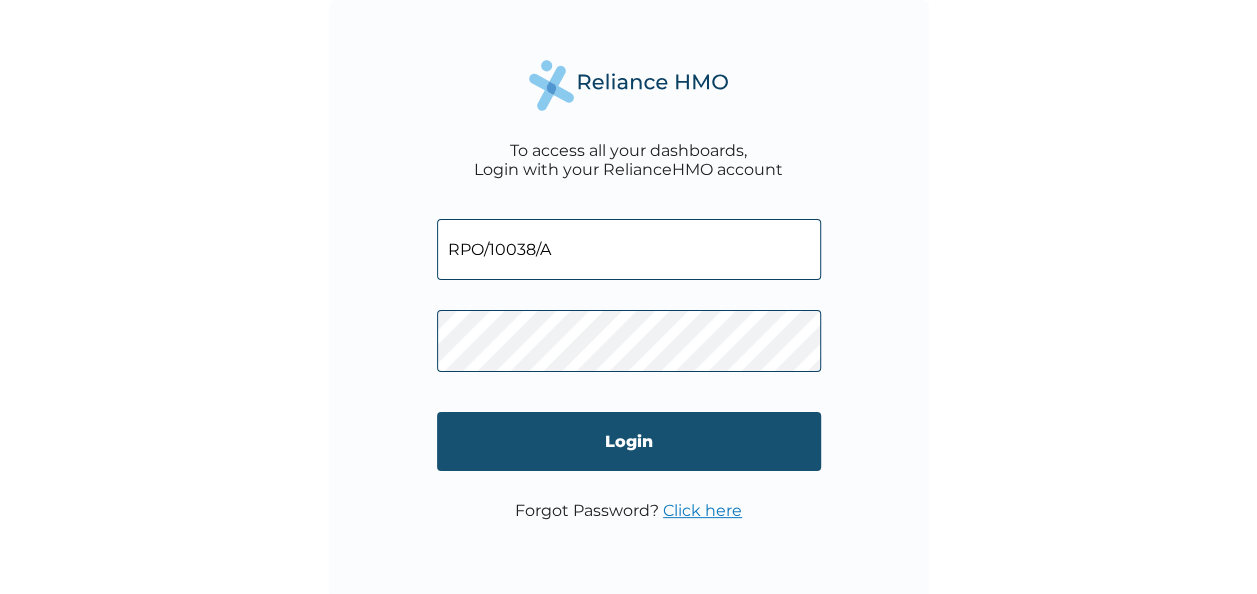 click on "Login" at bounding box center (629, 441) 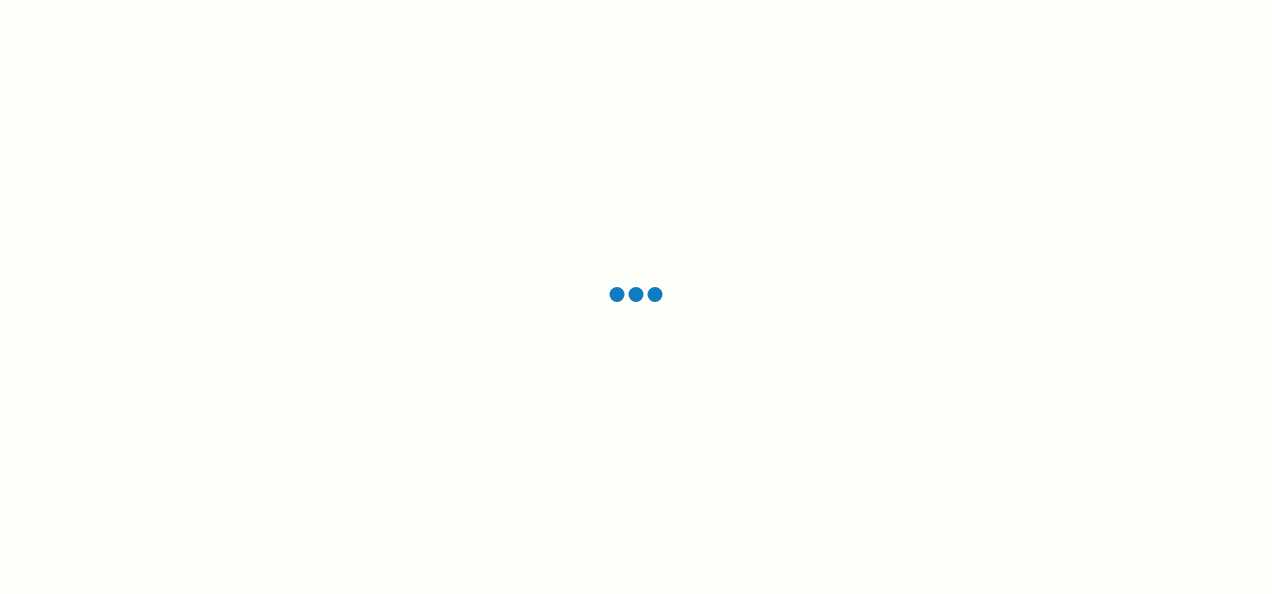 scroll, scrollTop: 0, scrollLeft: 0, axis: both 